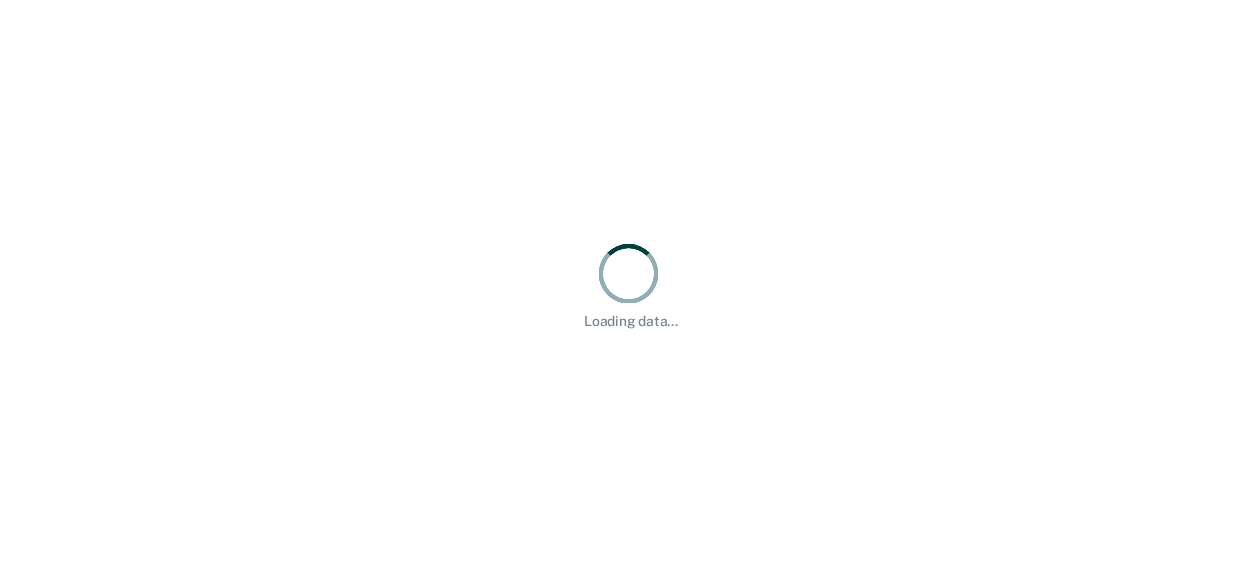 scroll, scrollTop: 0, scrollLeft: 0, axis: both 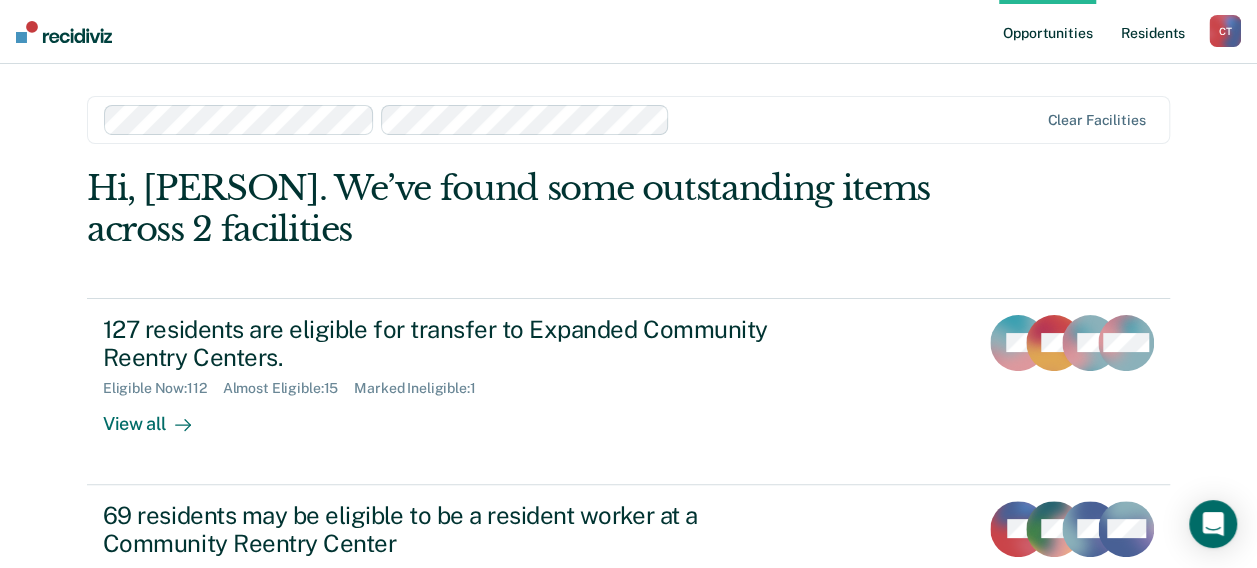 click on "Resident s" at bounding box center (1152, 32) 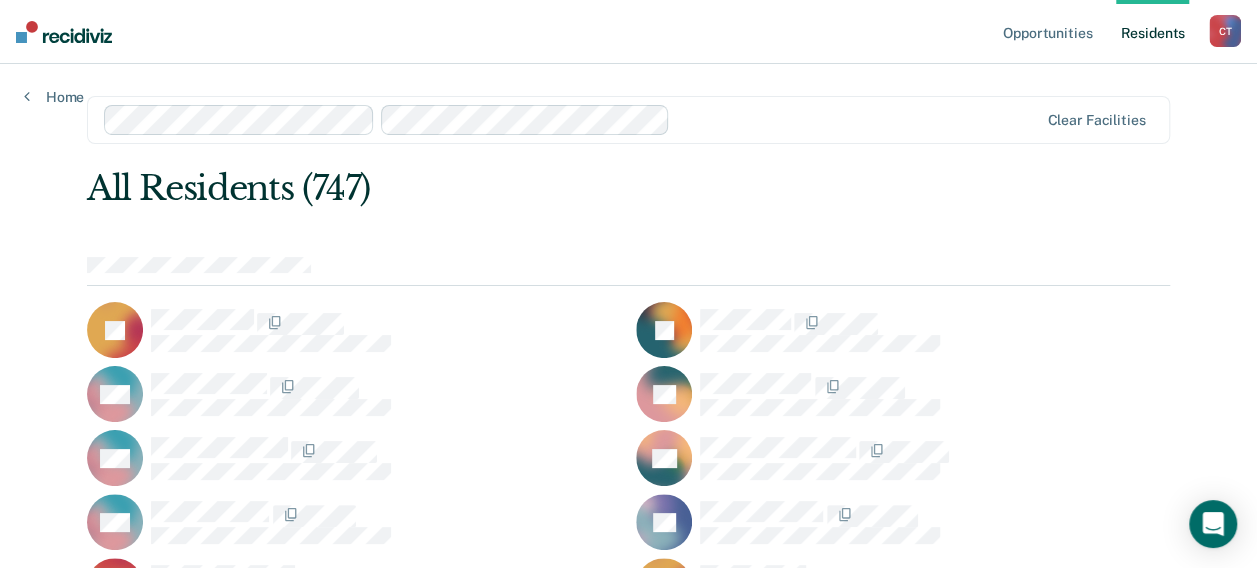 scroll, scrollTop: 5730, scrollLeft: 0, axis: vertical 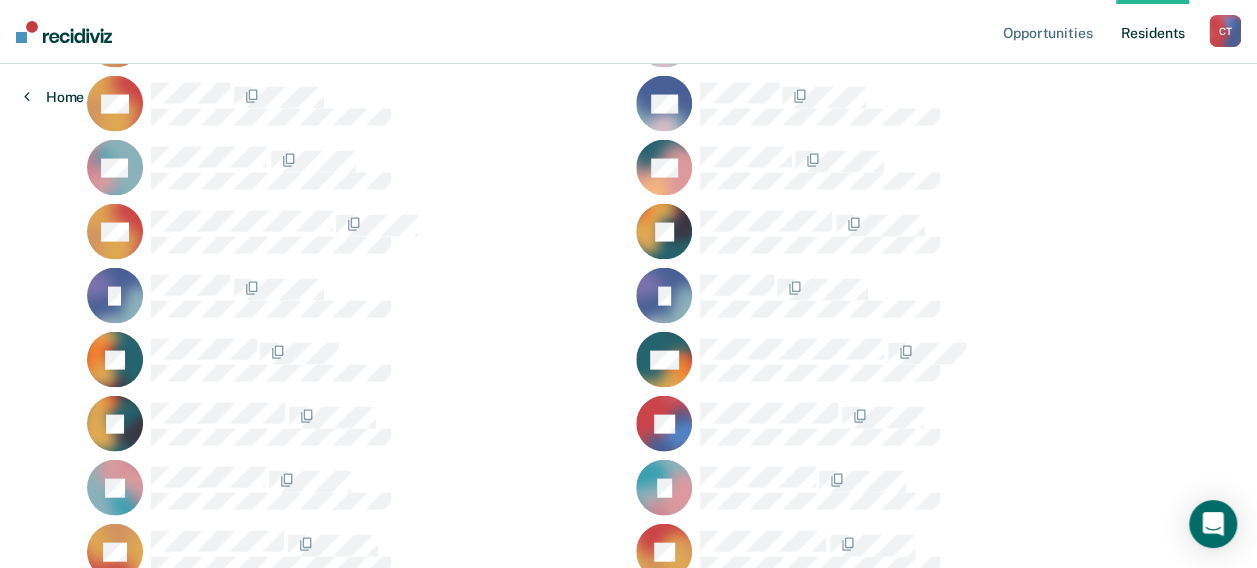 click on "Home" at bounding box center (54, 97) 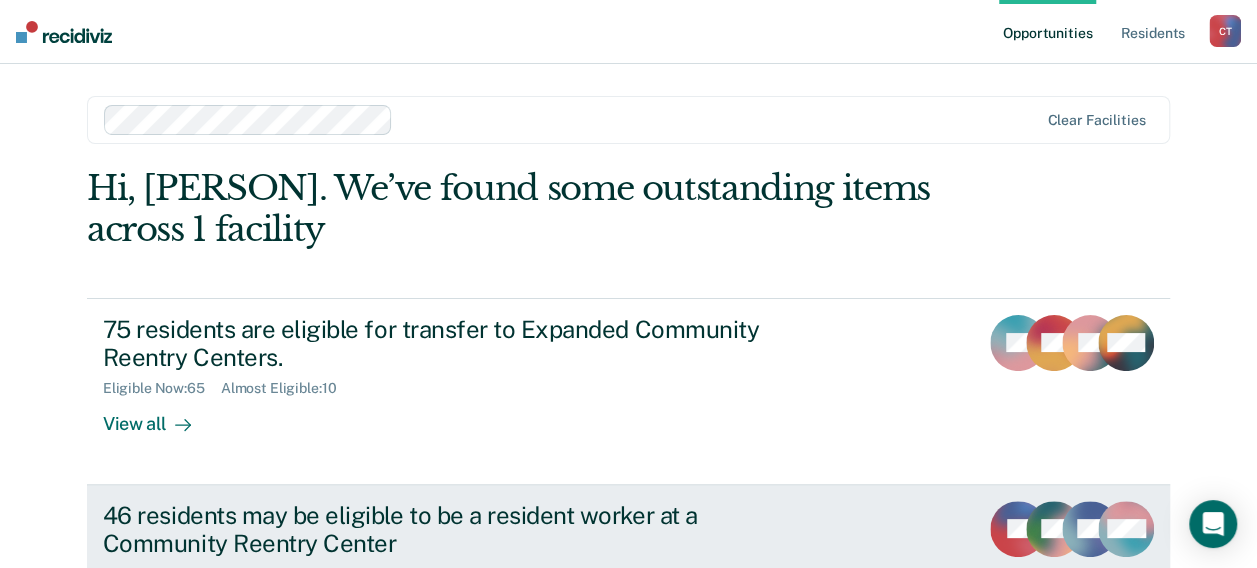 click on "46 residents may be eligible to be a resident worker at a Community Reentry Center" at bounding box center [454, 530] 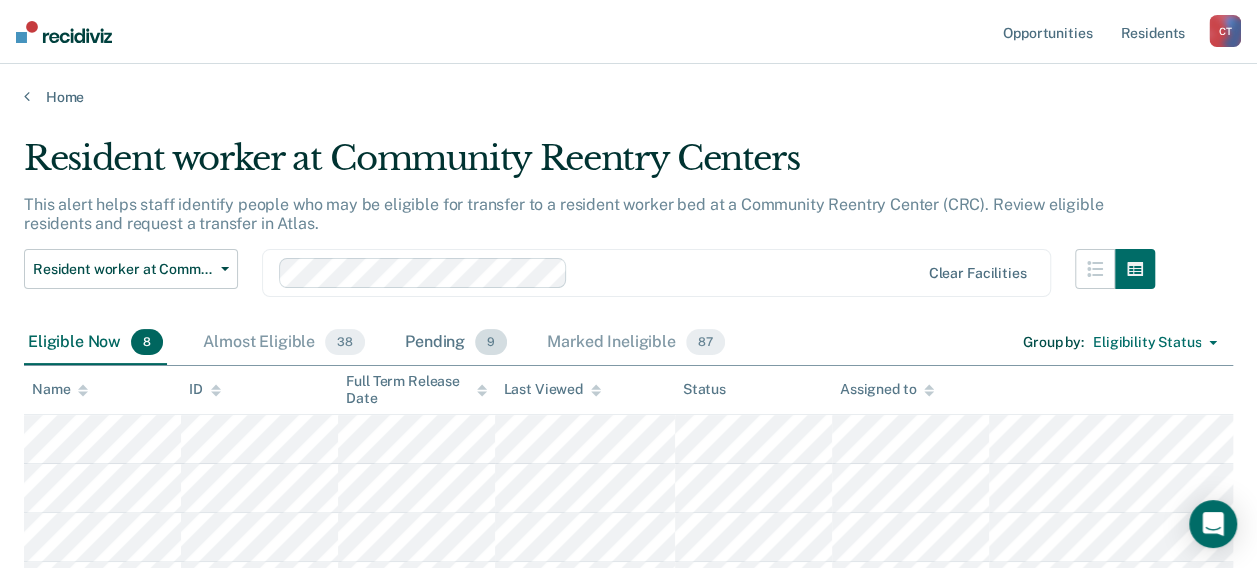 click on "Pending 9" at bounding box center (456, 343) 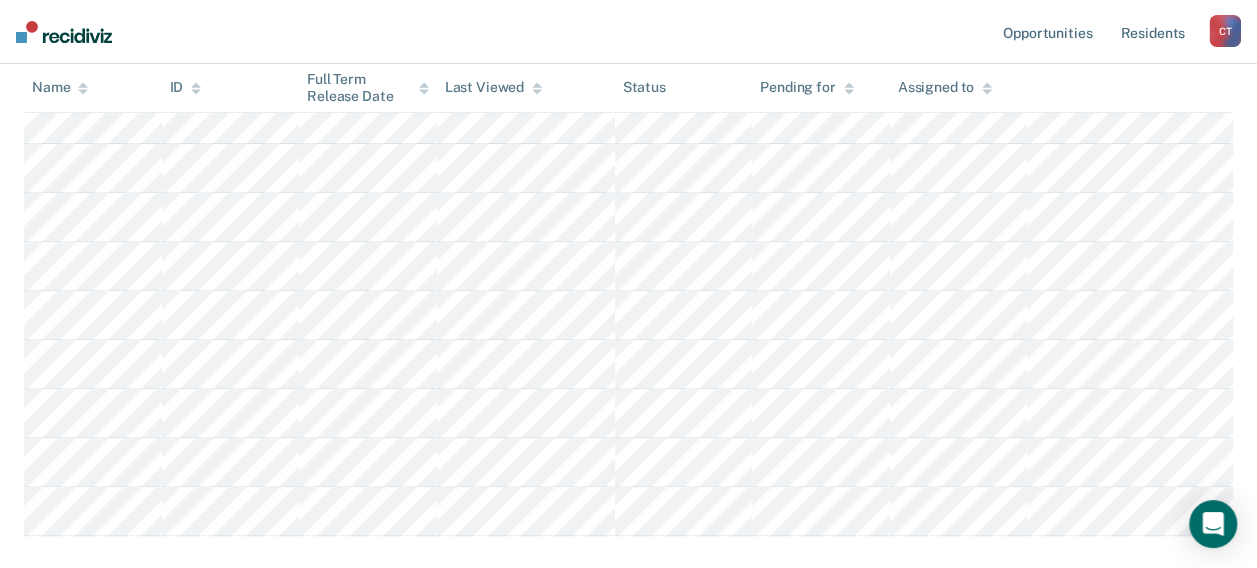 scroll, scrollTop: 360, scrollLeft: 0, axis: vertical 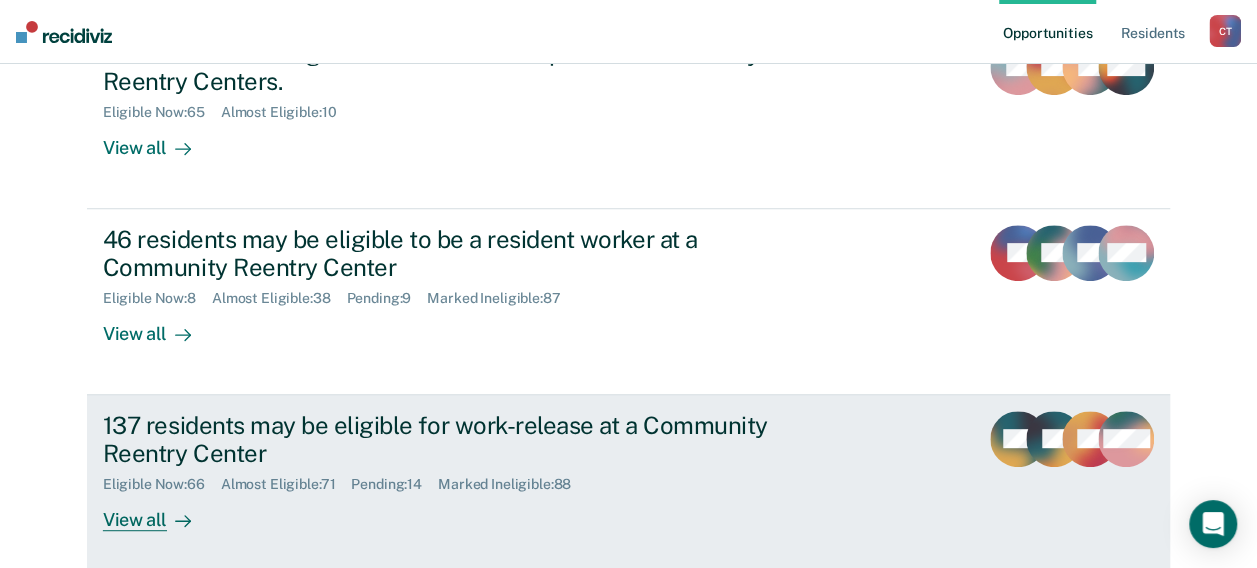 click on "137 residents may be eligible for work-release at a Community Reentry Center Eligible Now : 66 Almost Eligible : 71 Pending : 14 Marked Ineligible : 88 View all" at bounding box center [478, 471] 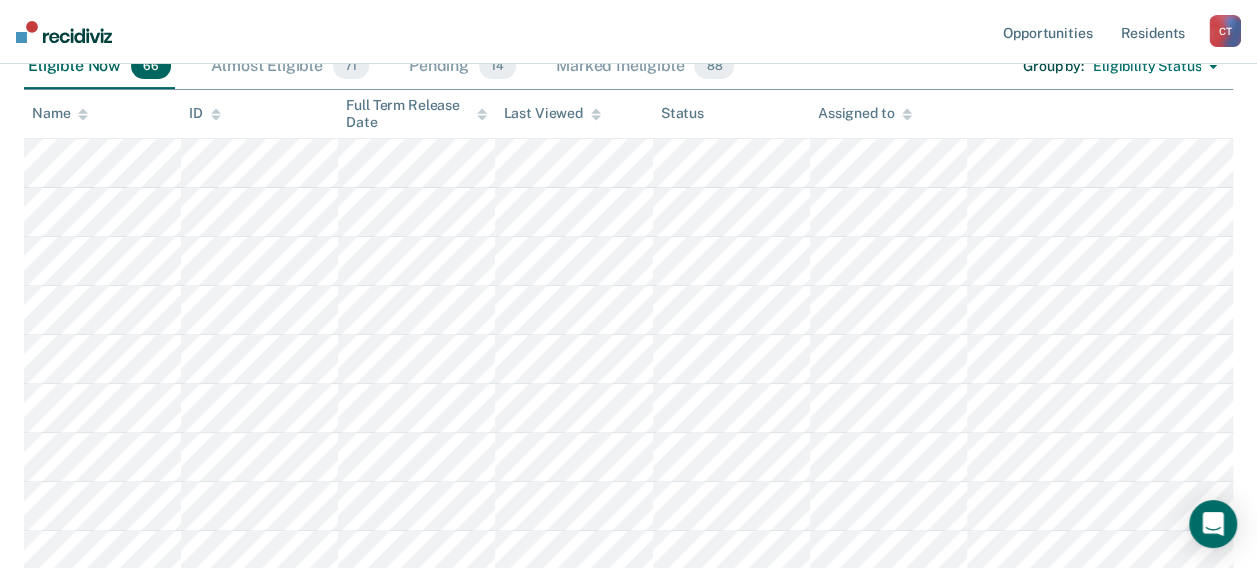 scroll, scrollTop: 0, scrollLeft: 0, axis: both 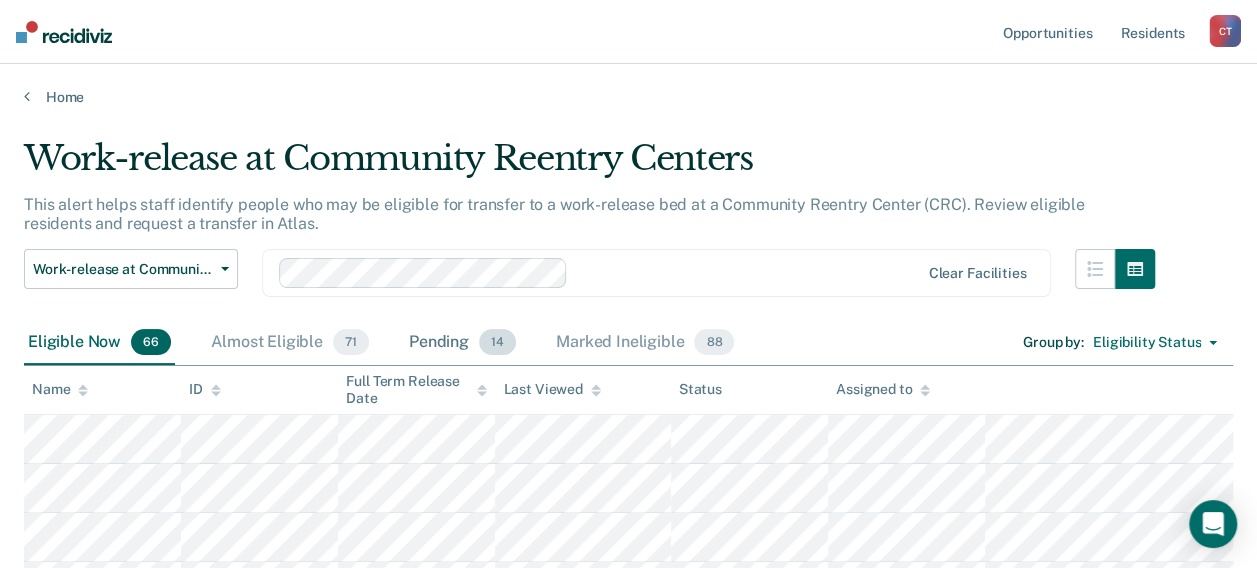 click on "Pending 14" at bounding box center (462, 343) 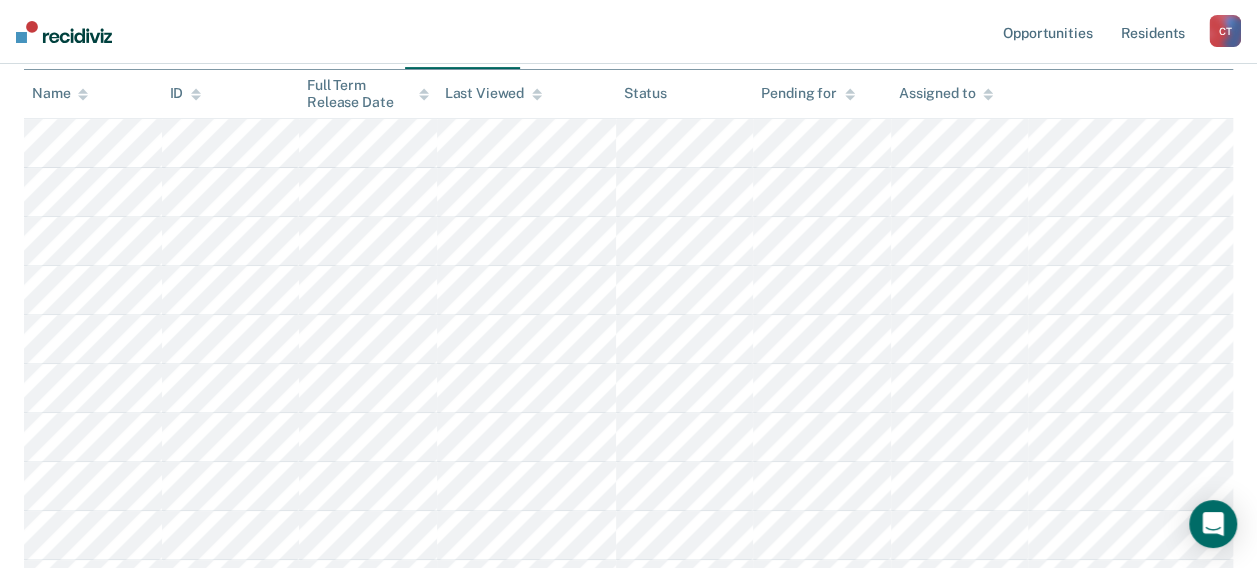 scroll, scrollTop: 250, scrollLeft: 0, axis: vertical 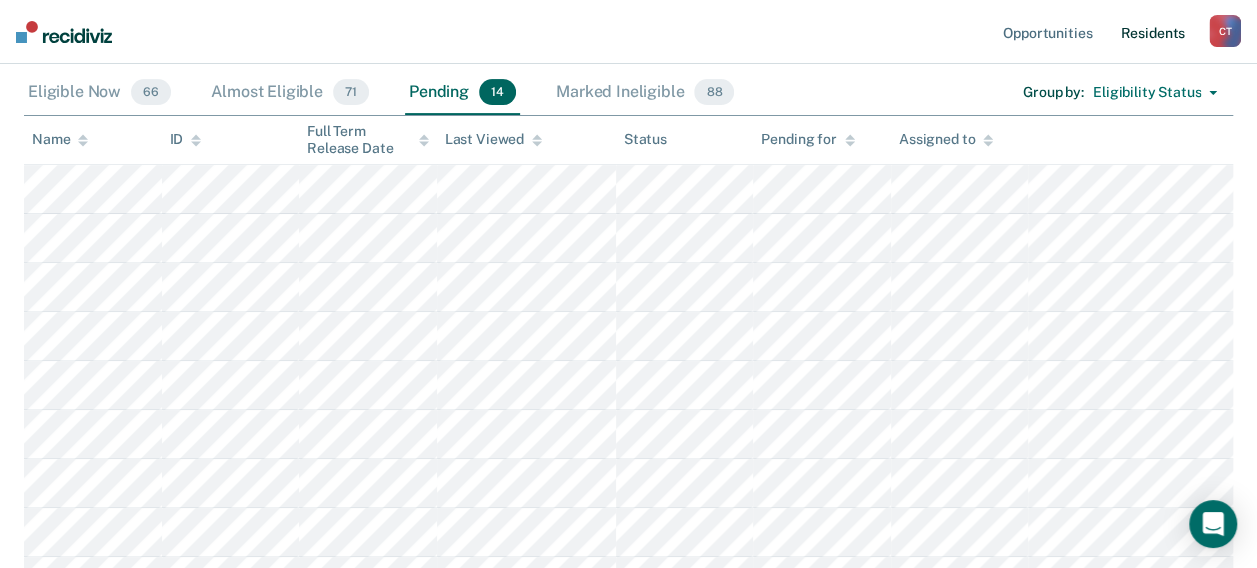 click on "Resident s" at bounding box center (1152, 32) 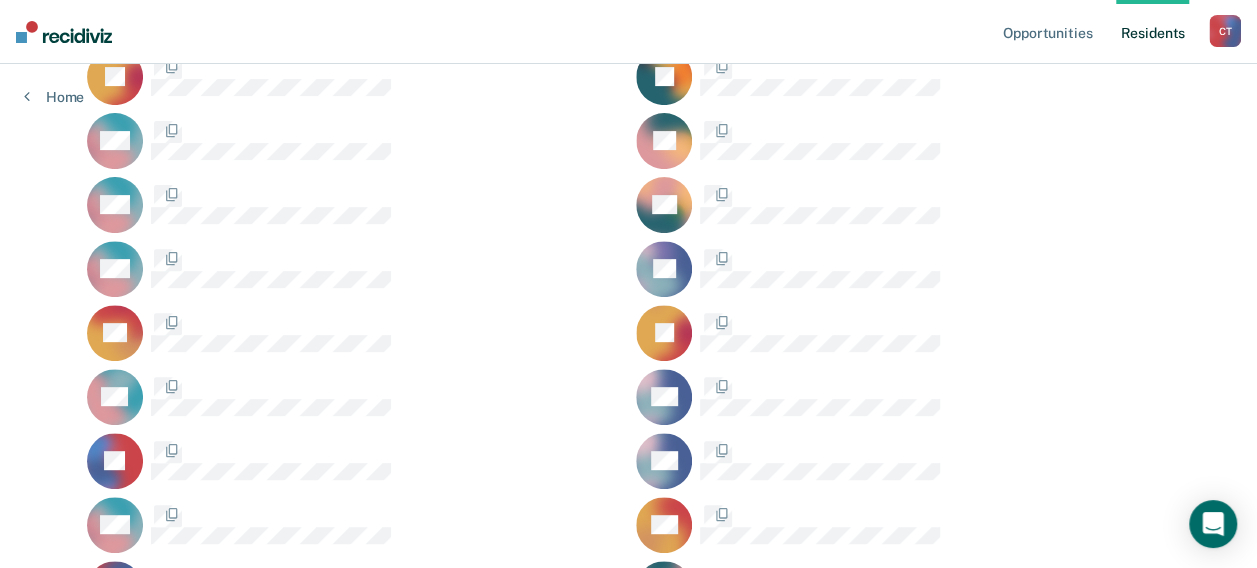 scroll, scrollTop: 0, scrollLeft: 0, axis: both 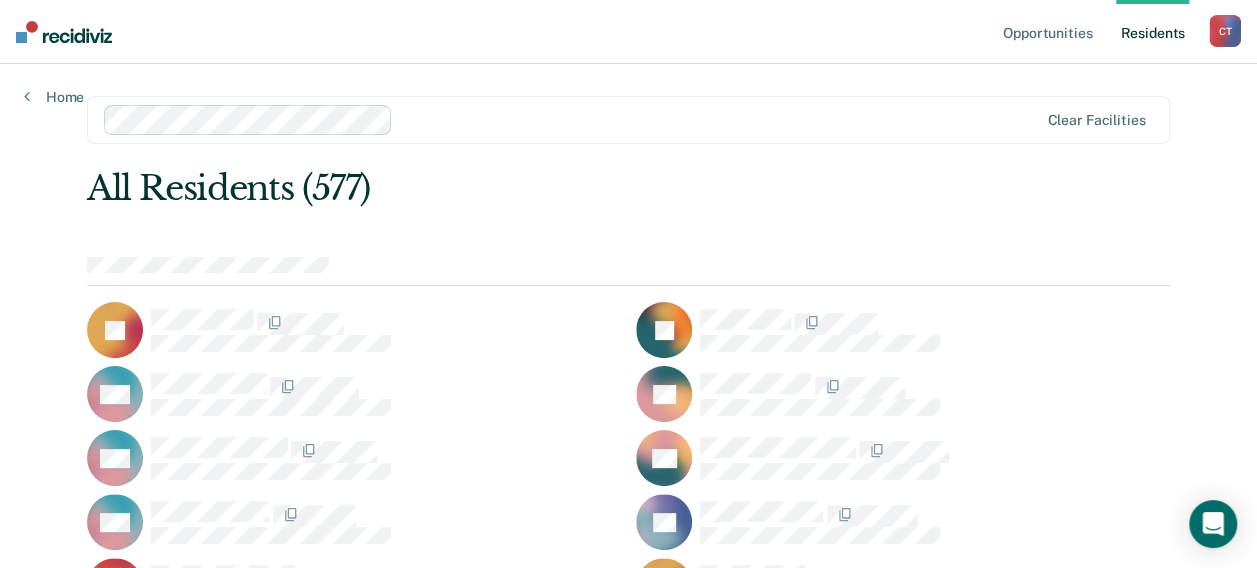 click at bounding box center (719, 119) 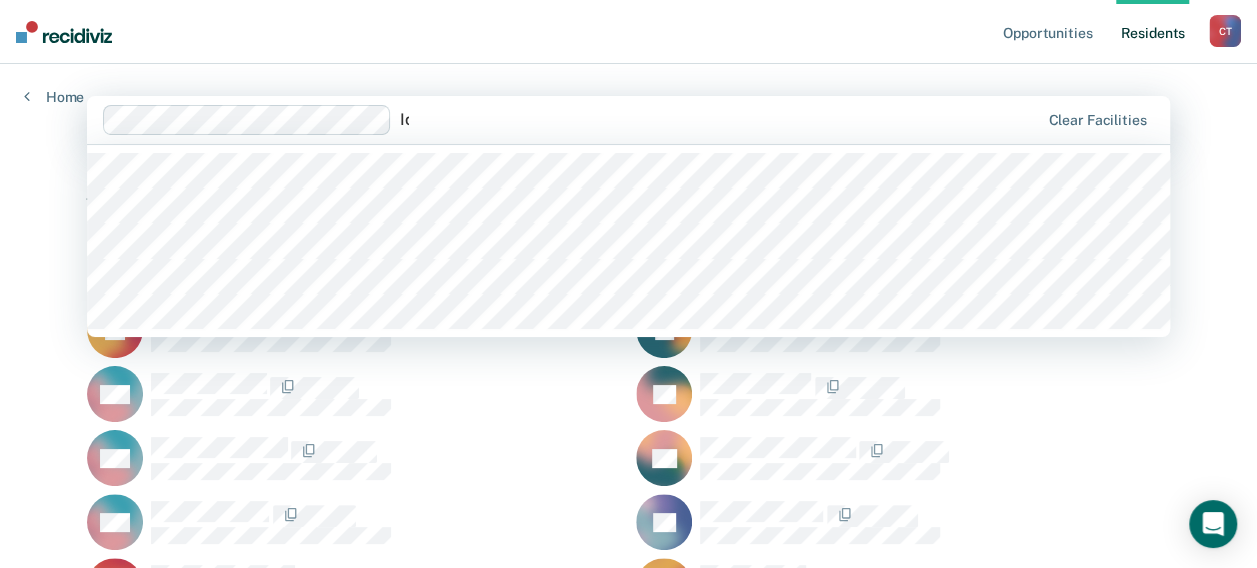type on "IdH" 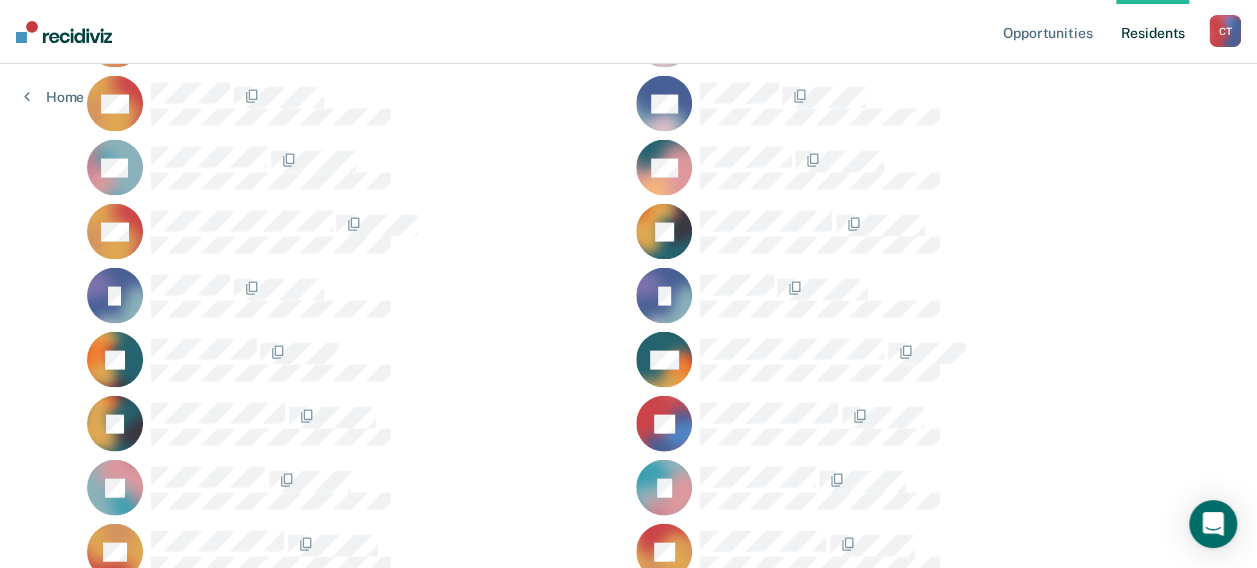 scroll, scrollTop: 16290, scrollLeft: 0, axis: vertical 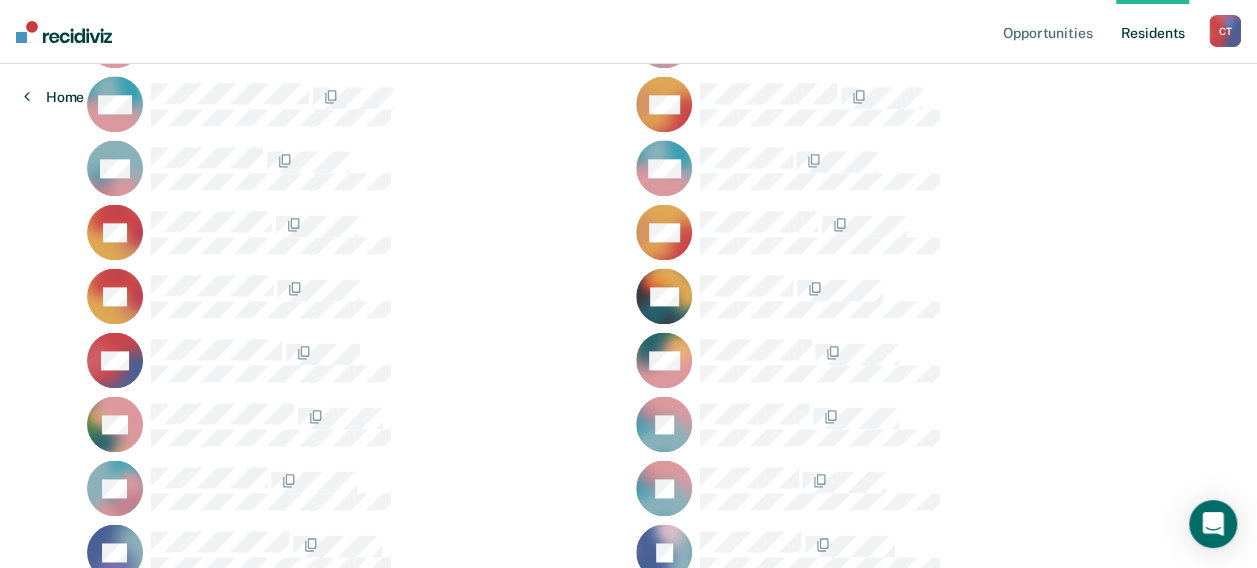 click on "Home" at bounding box center (54, 97) 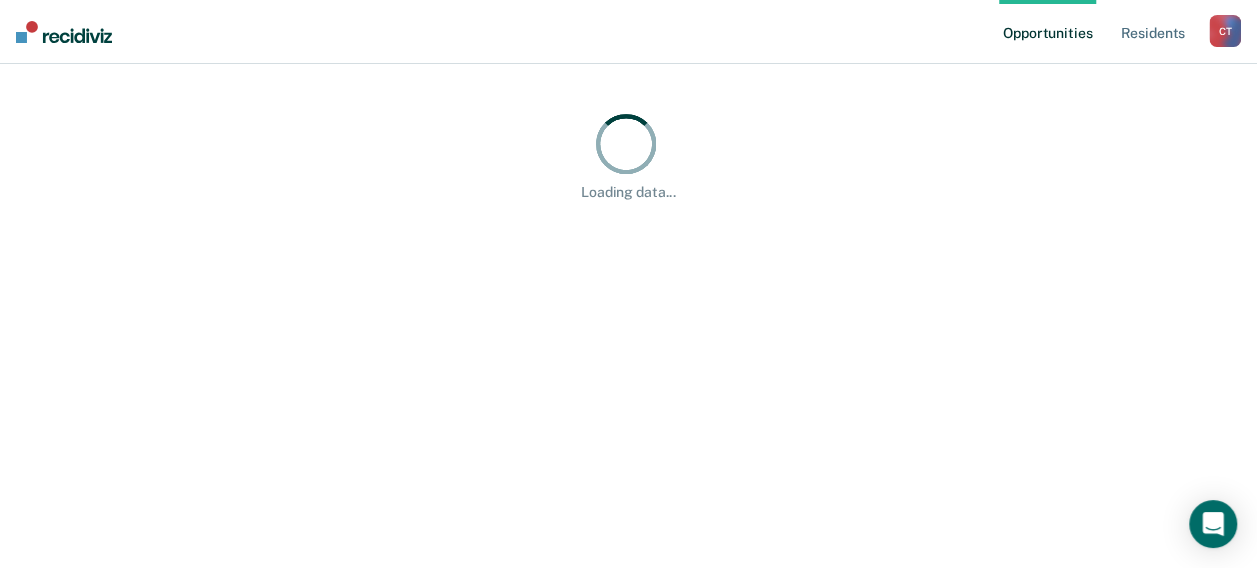 scroll, scrollTop: 0, scrollLeft: 0, axis: both 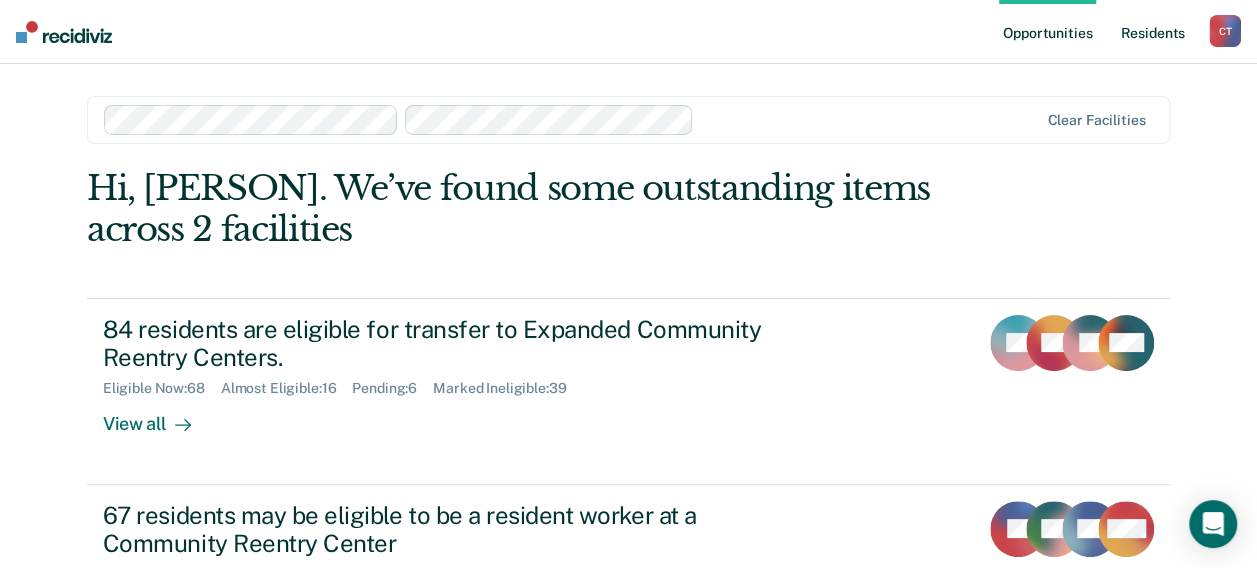 click on "Resident s" at bounding box center (1152, 32) 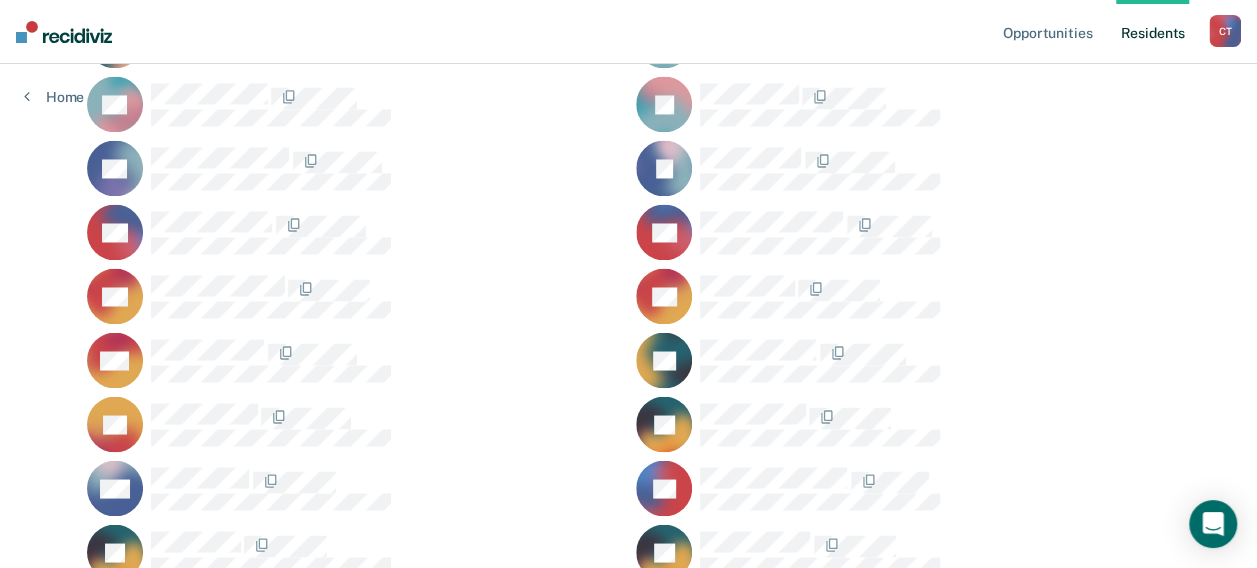 scroll, scrollTop: 35747, scrollLeft: 0, axis: vertical 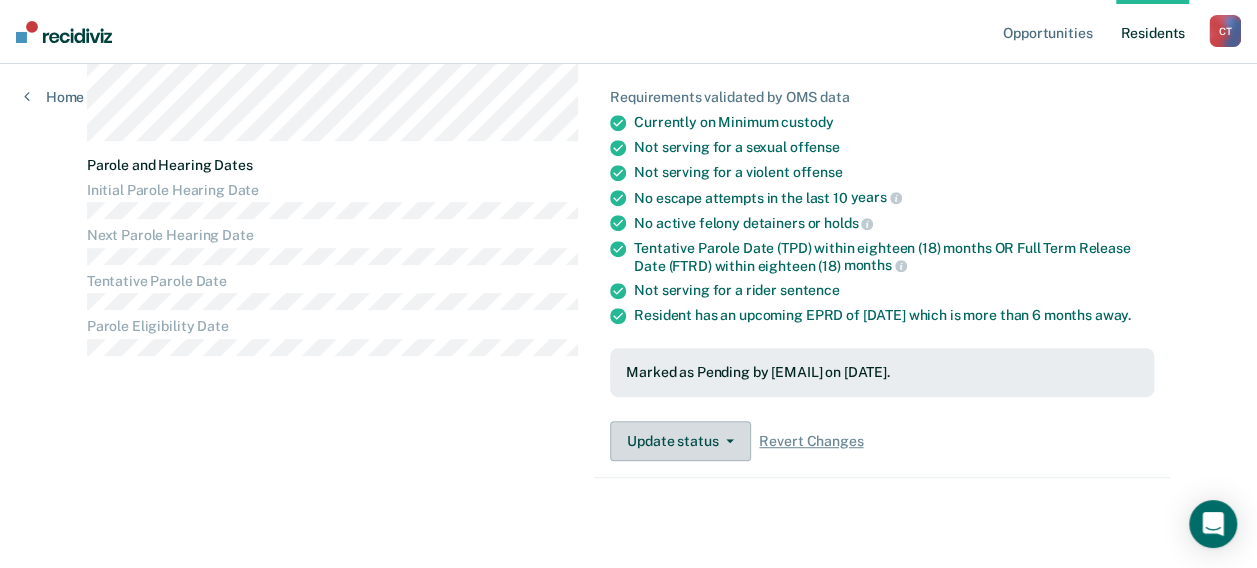 click on "Update status" at bounding box center (680, 441) 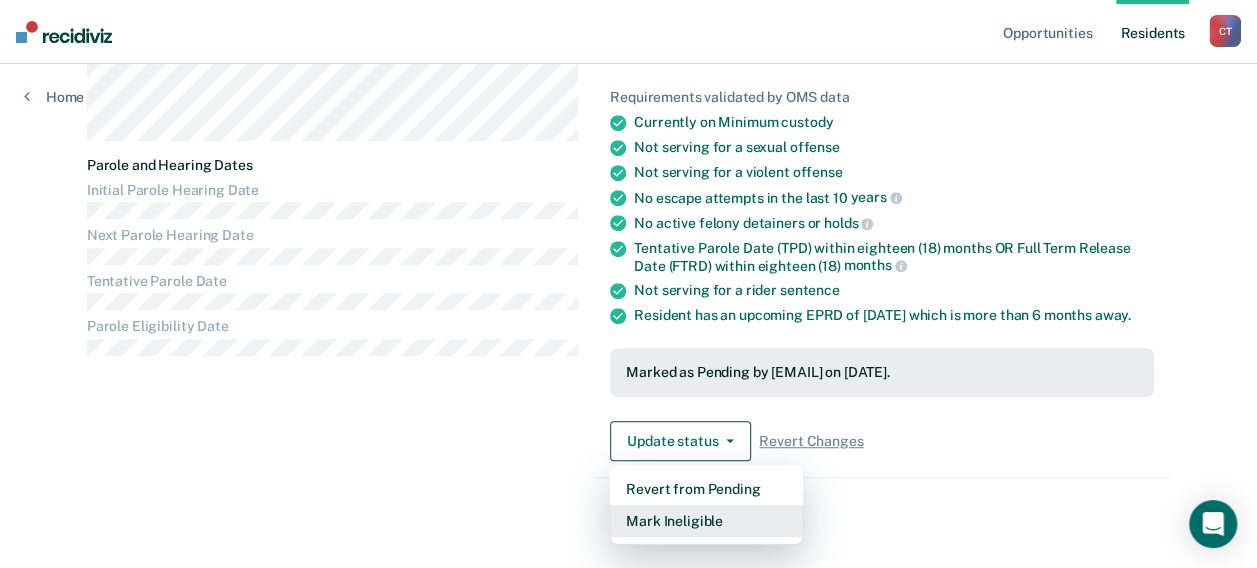click on "Mark Ineligible" at bounding box center (706, 521) 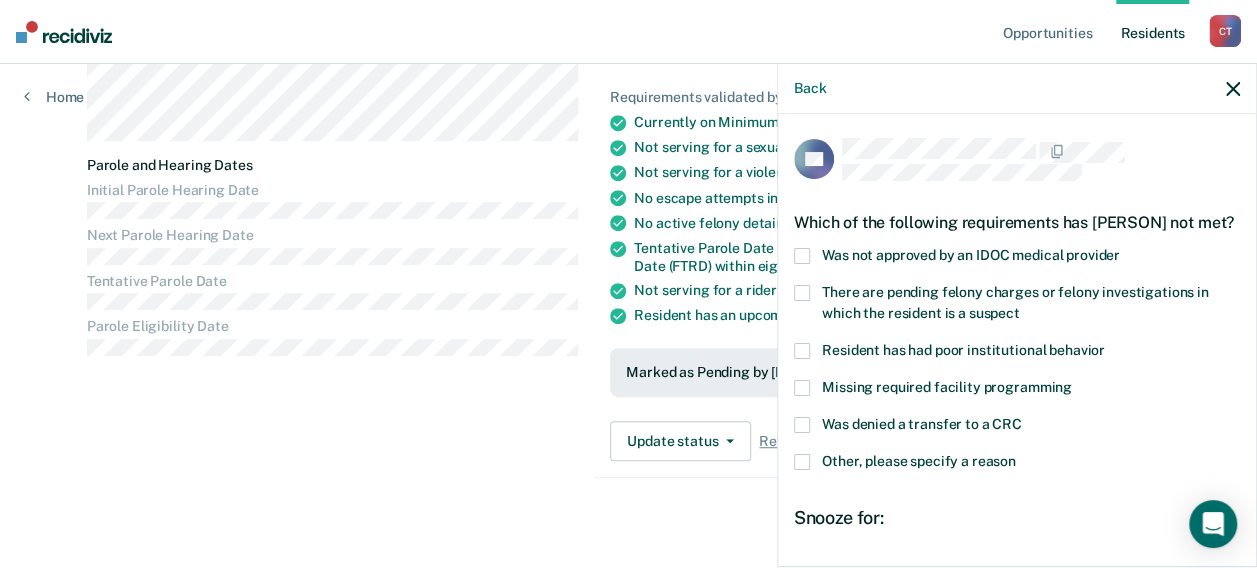 click at bounding box center [802, 351] 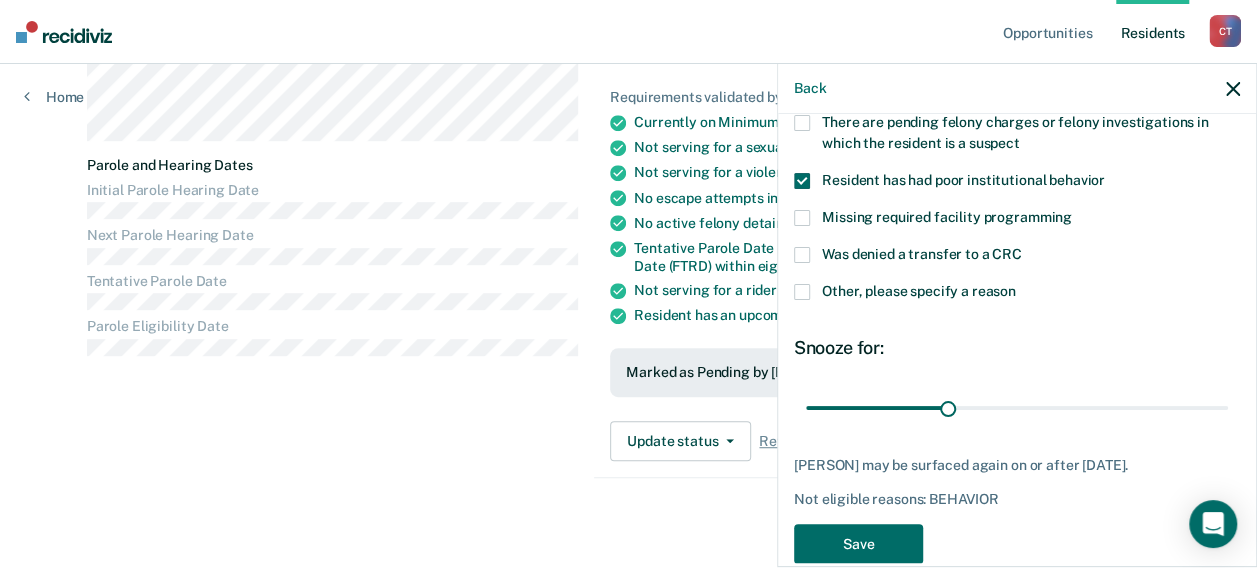 scroll, scrollTop: 175, scrollLeft: 0, axis: vertical 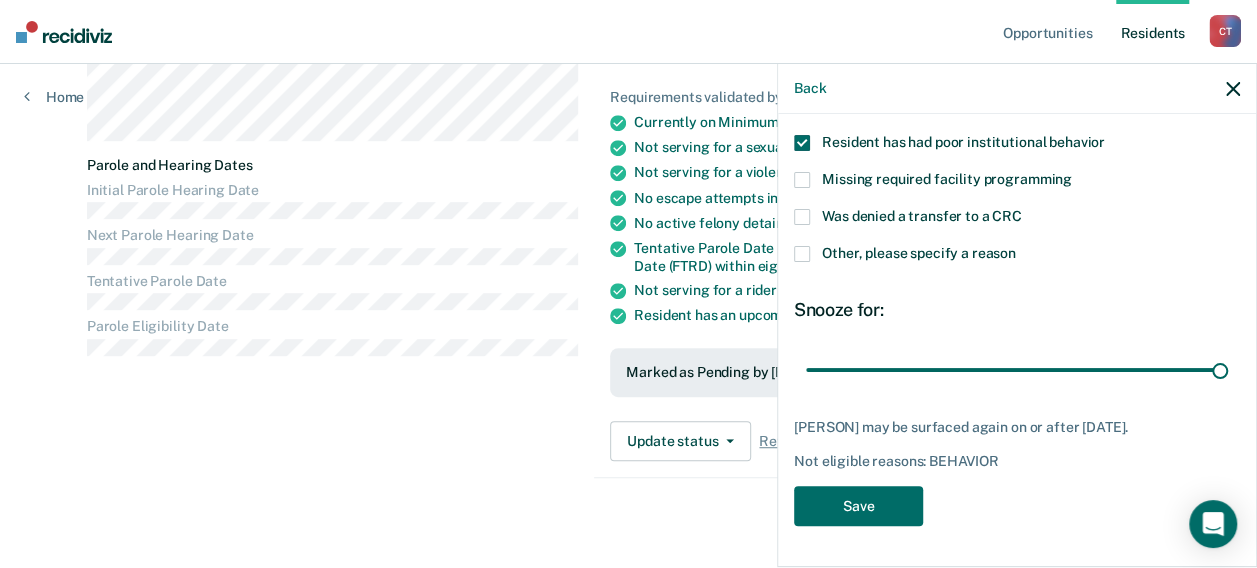drag, startPoint x: 944, startPoint y: 356, endPoint x: 1262, endPoint y: 422, distance: 324.77686 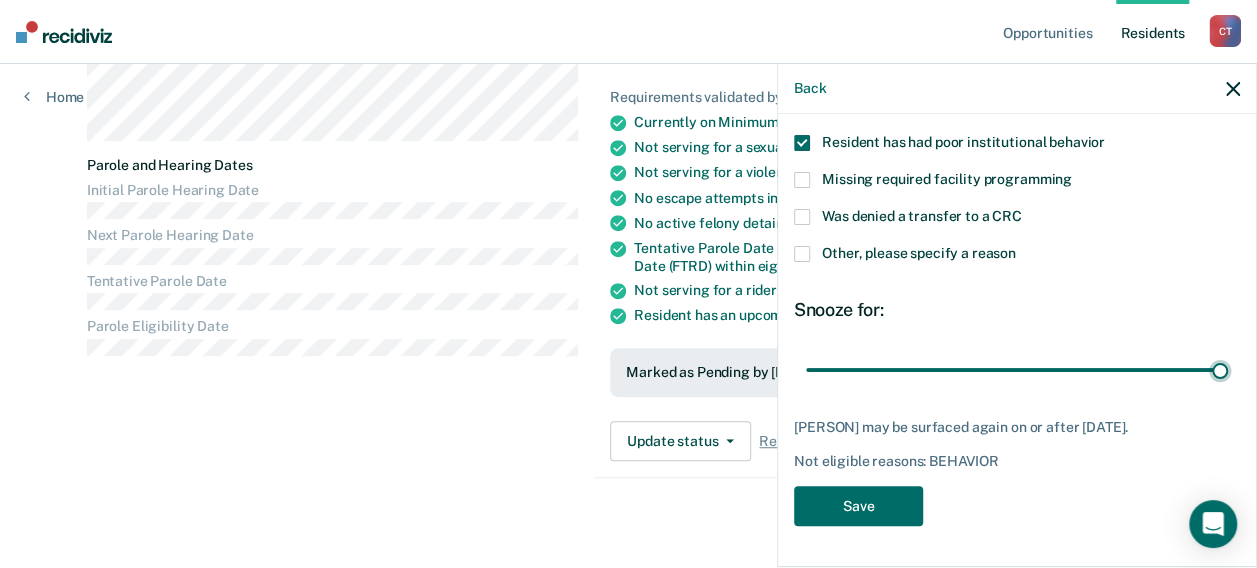 type on "180" 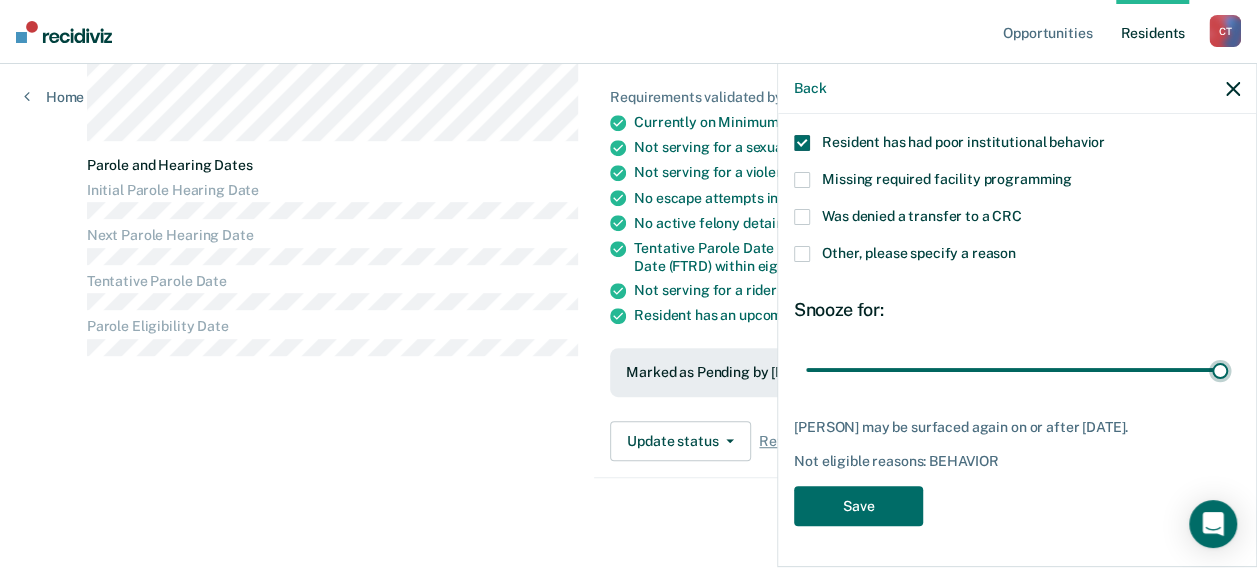 click at bounding box center [1017, 369] 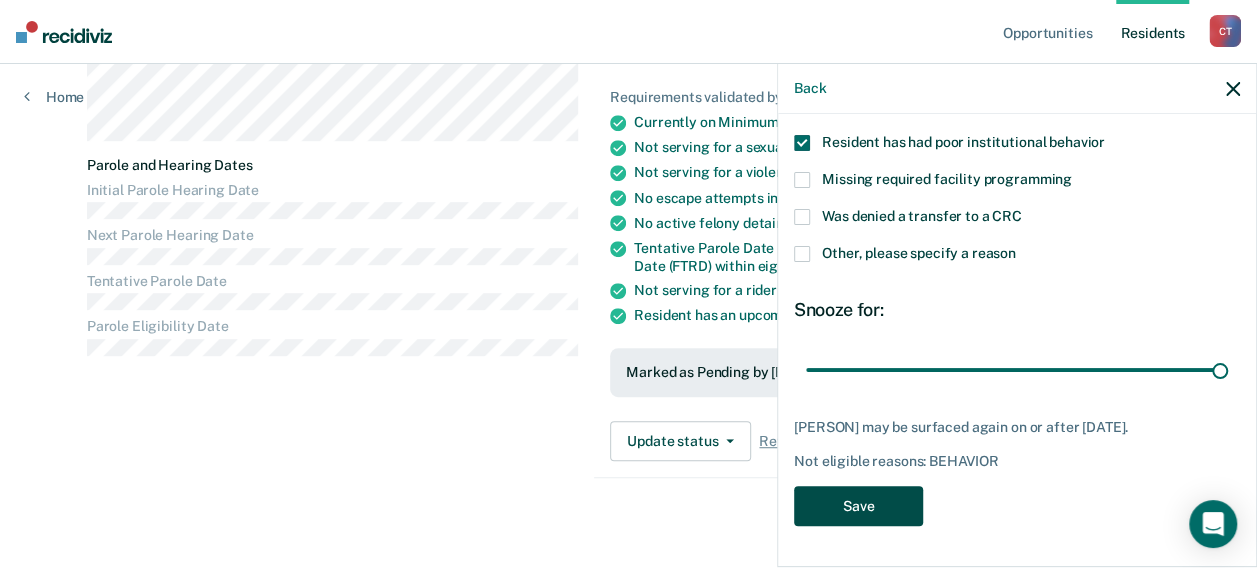 click on "Save" at bounding box center (858, 506) 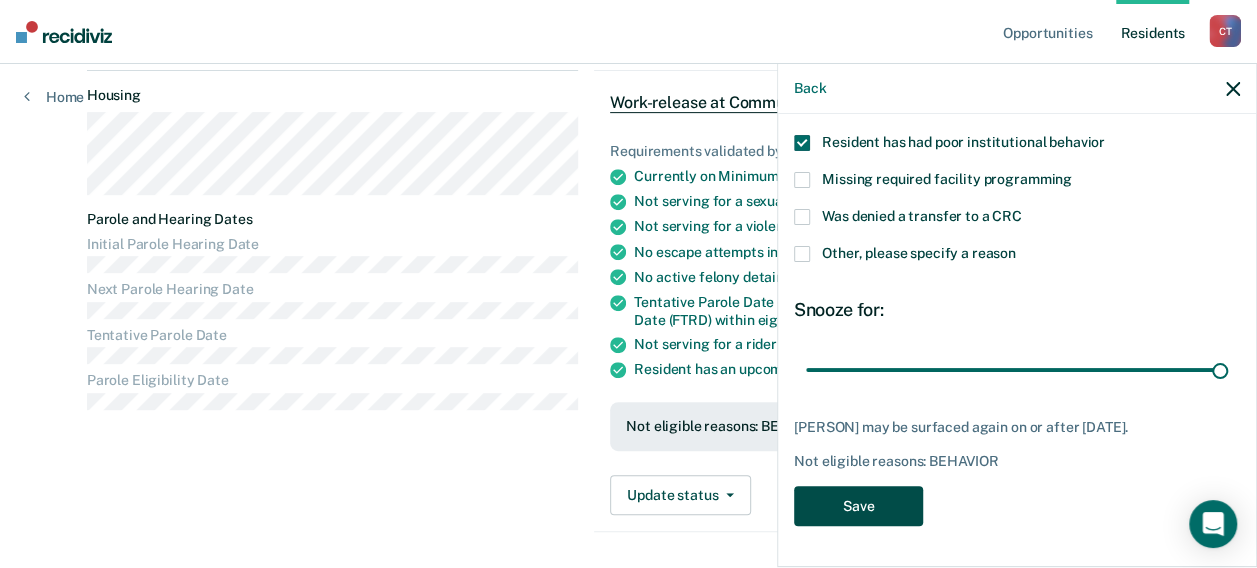 scroll, scrollTop: 392, scrollLeft: 0, axis: vertical 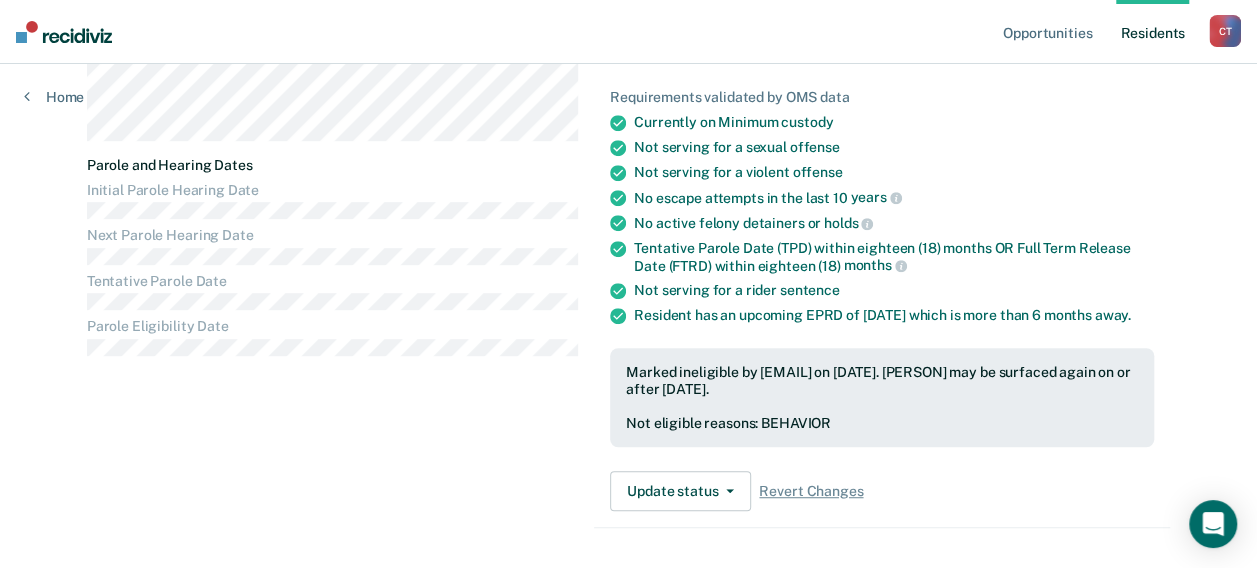 click on "Resident s" at bounding box center [1152, 32] 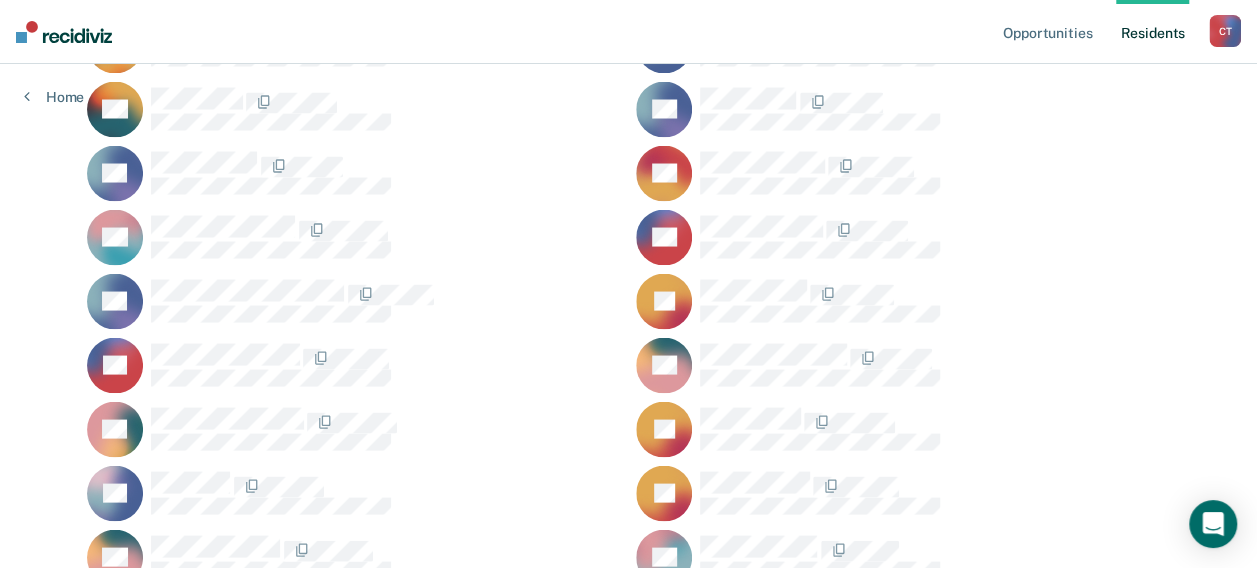 scroll, scrollTop: 6882, scrollLeft: 0, axis: vertical 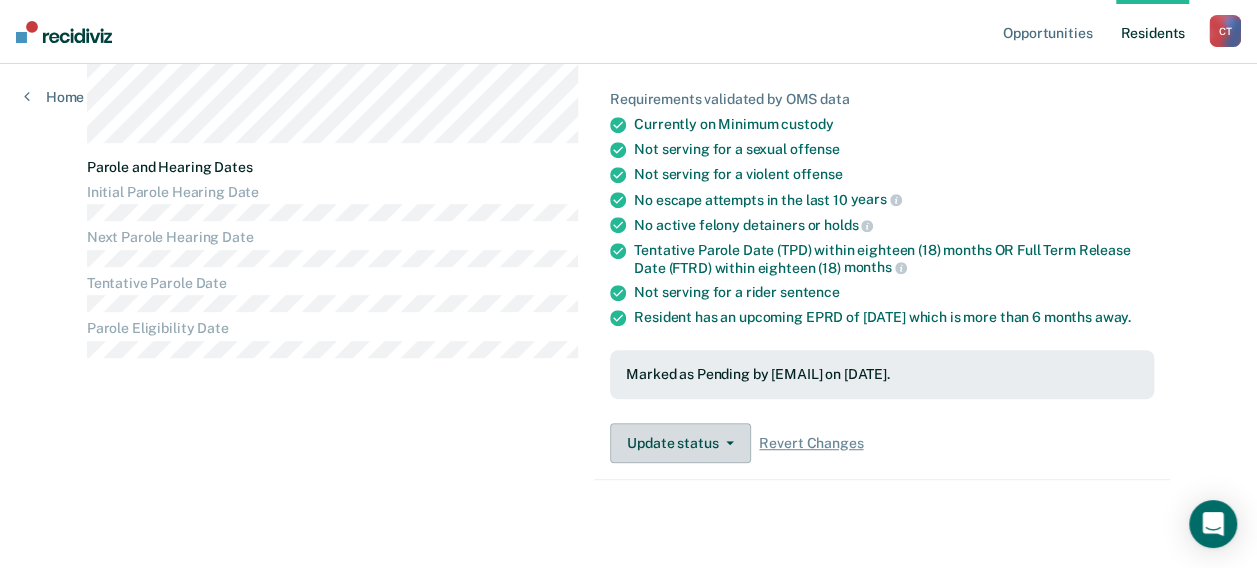 click at bounding box center (726, 443) 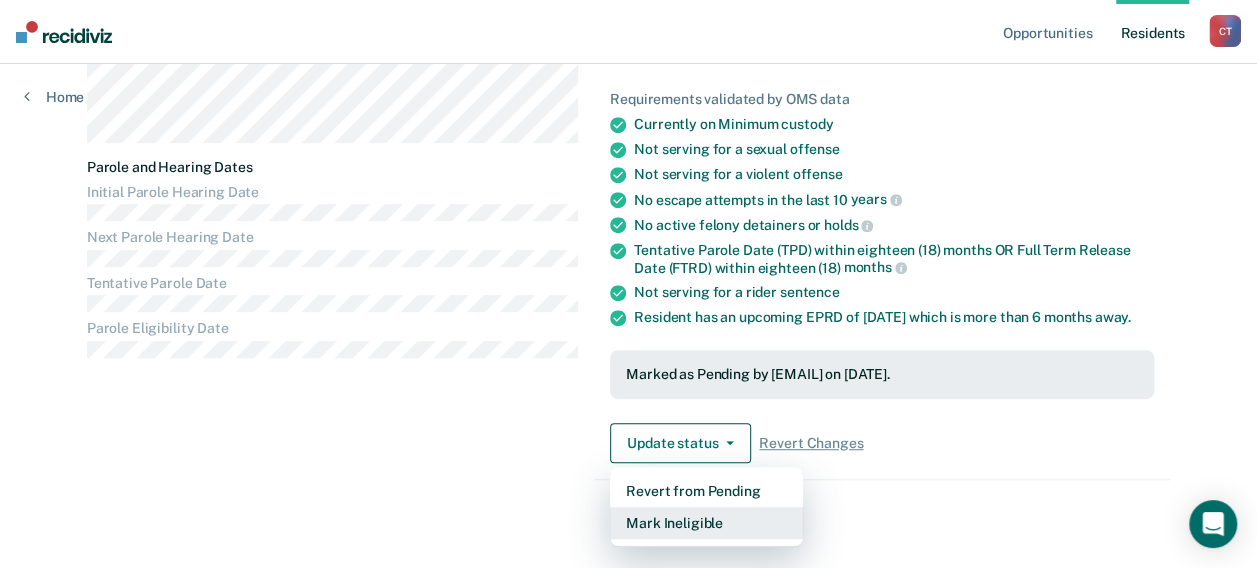 click on "Mark Ineligible" at bounding box center (706, 523) 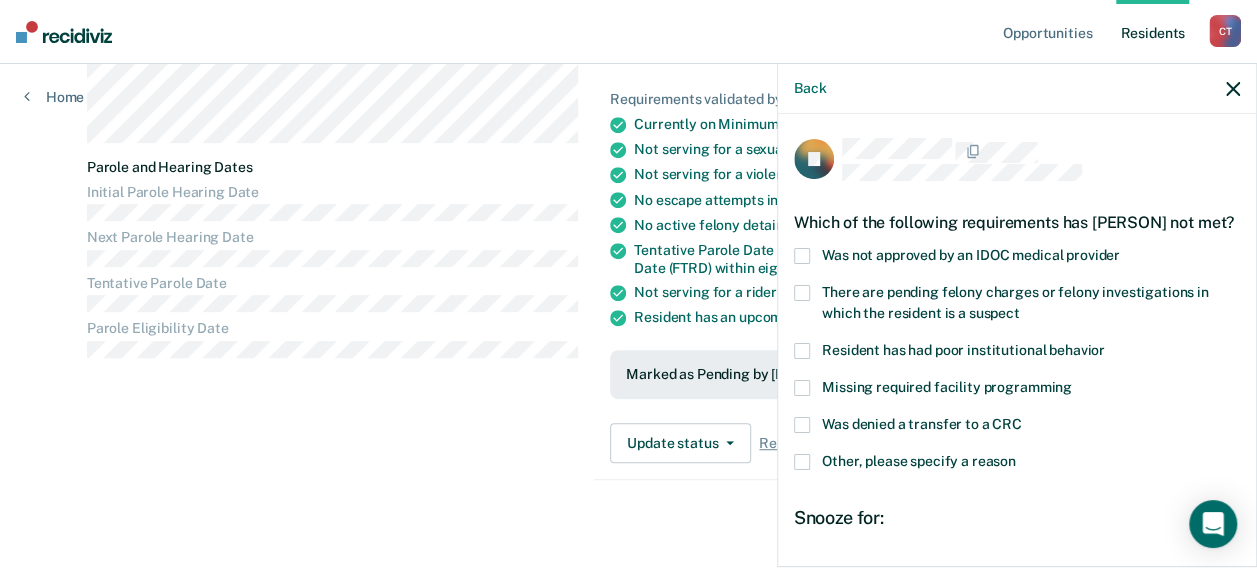 click at bounding box center [802, 351] 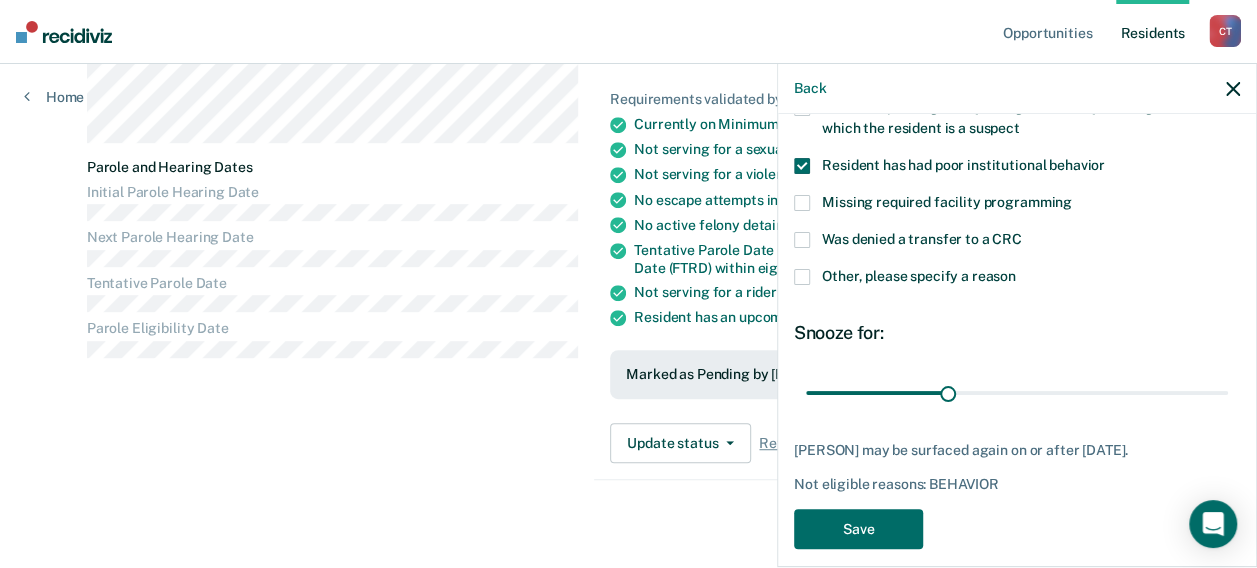 scroll, scrollTop: 240, scrollLeft: 0, axis: vertical 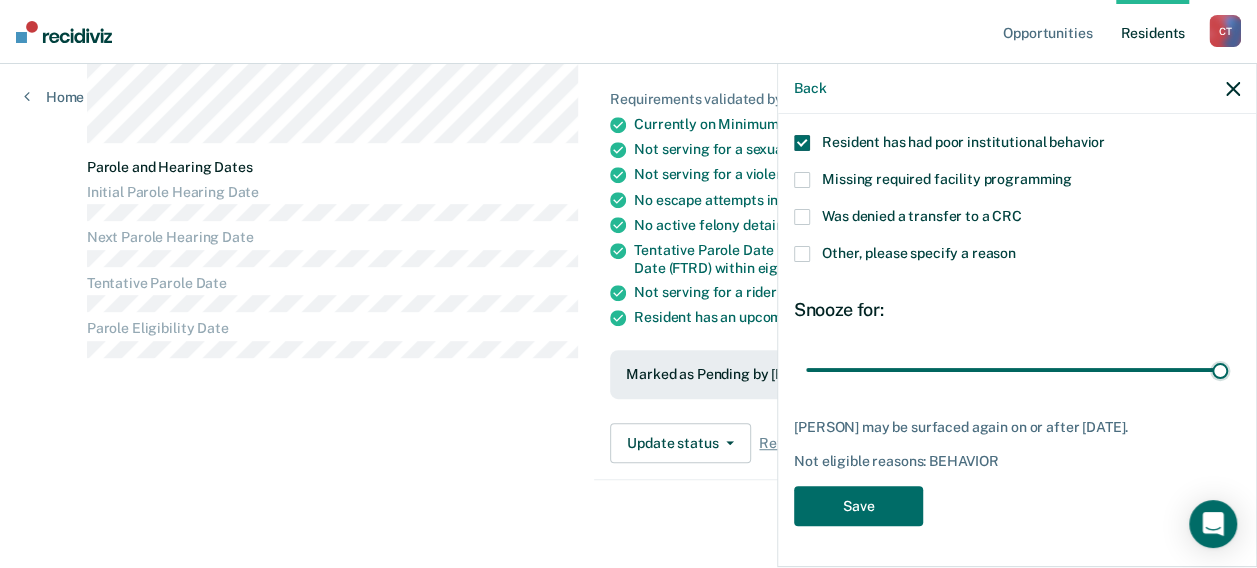 drag, startPoint x: 942, startPoint y: 358, endPoint x: 1252, endPoint y: 398, distance: 312.57 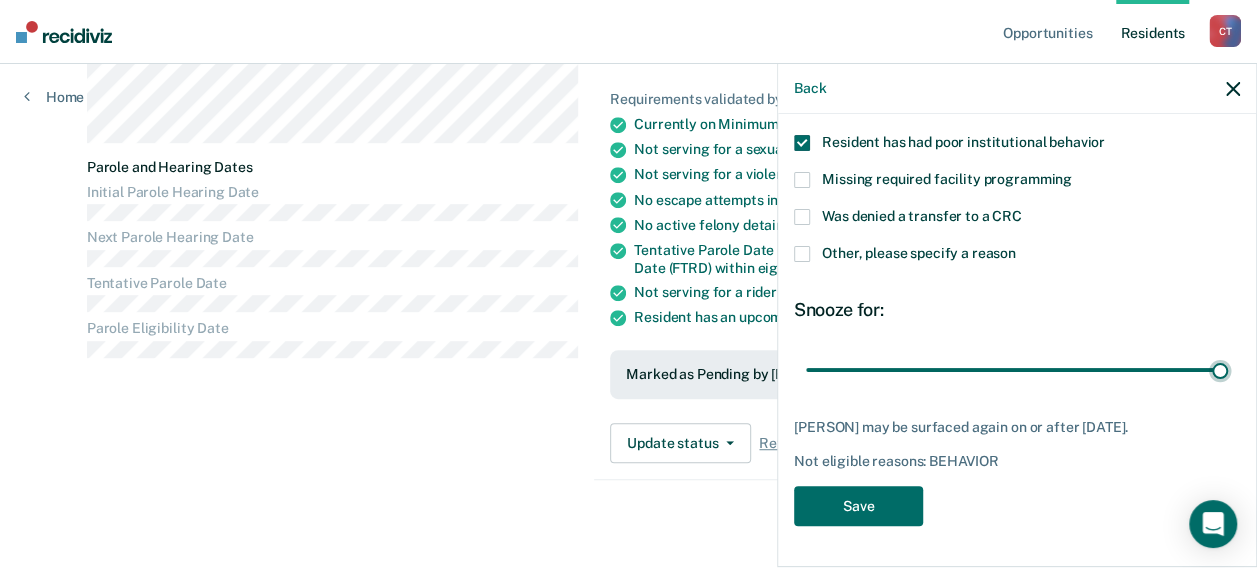 type on "180" 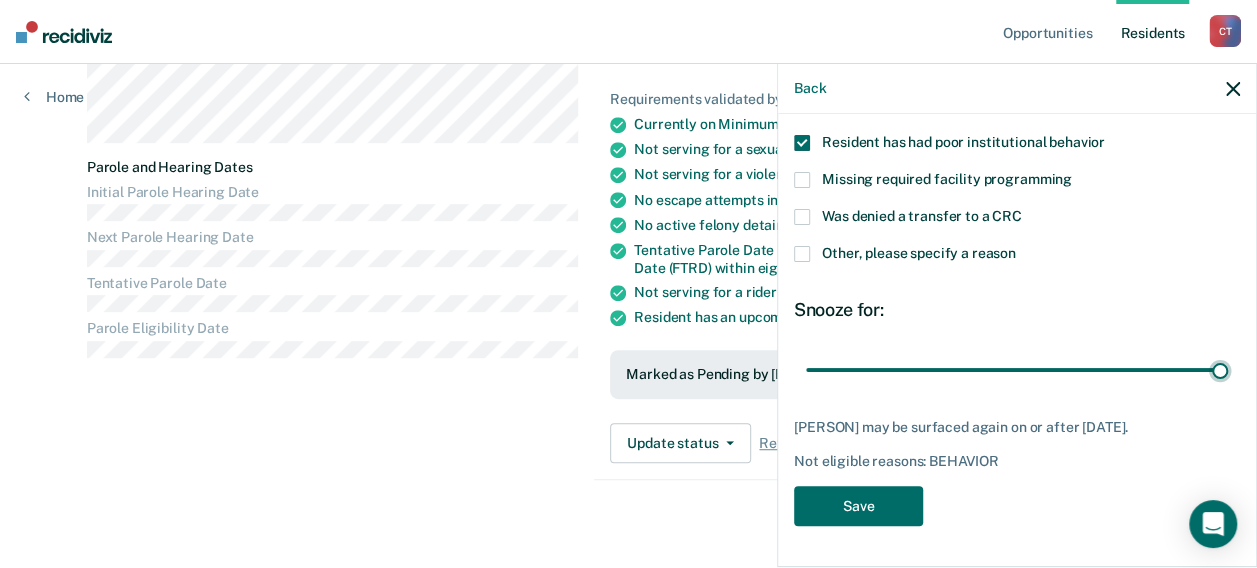 click at bounding box center (1017, 369) 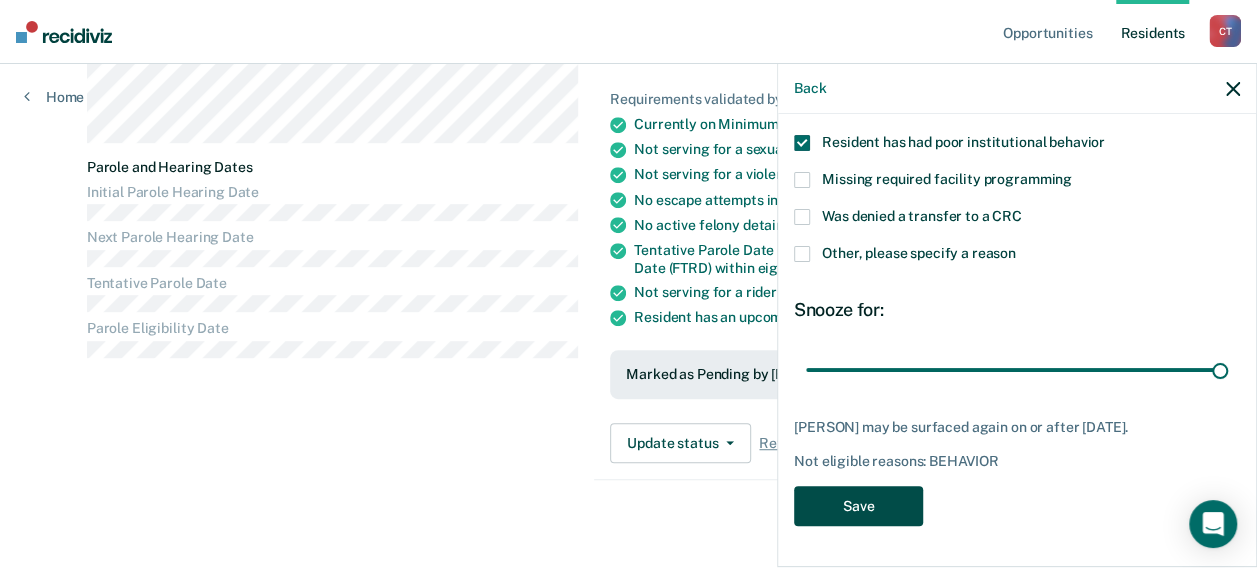 click on "Save" at bounding box center [858, 506] 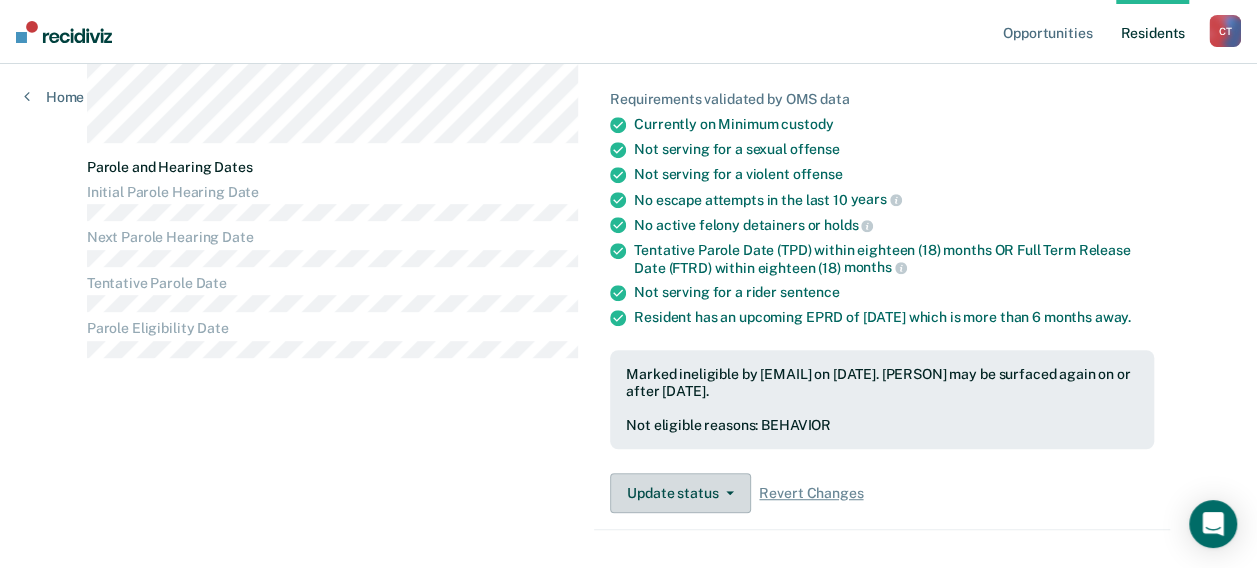 type 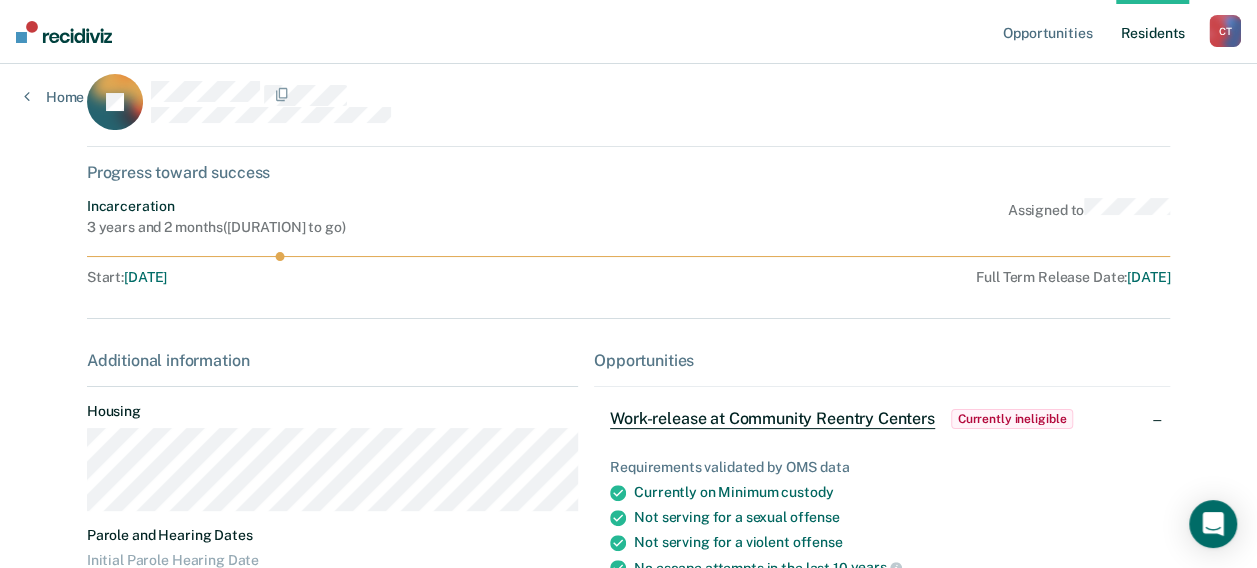 scroll, scrollTop: 6, scrollLeft: 0, axis: vertical 